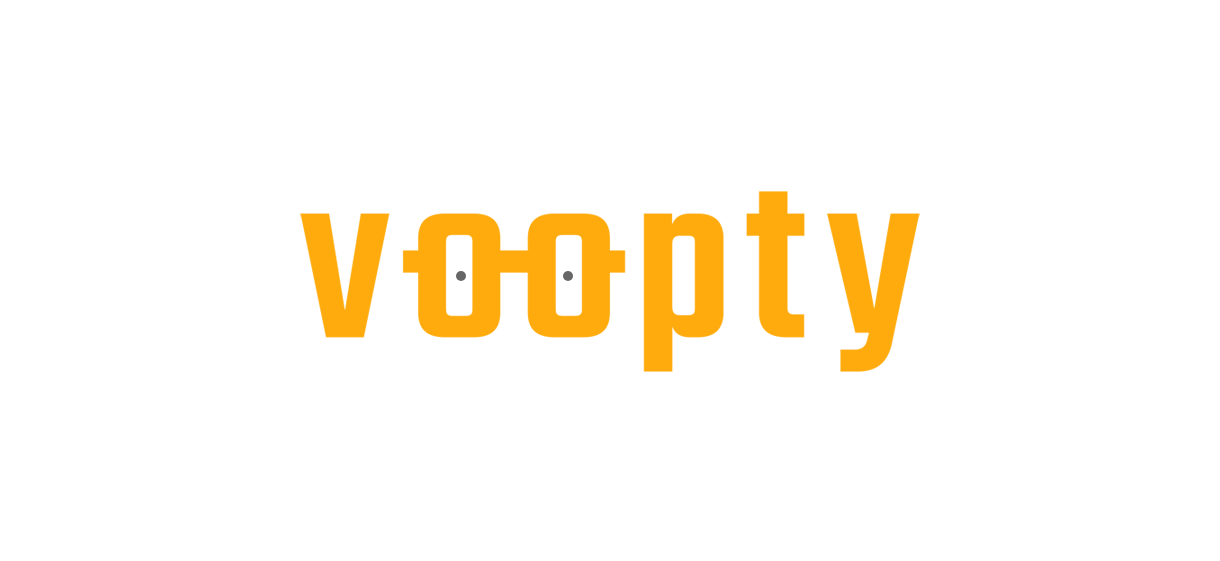 scroll, scrollTop: 0, scrollLeft: 0, axis: both 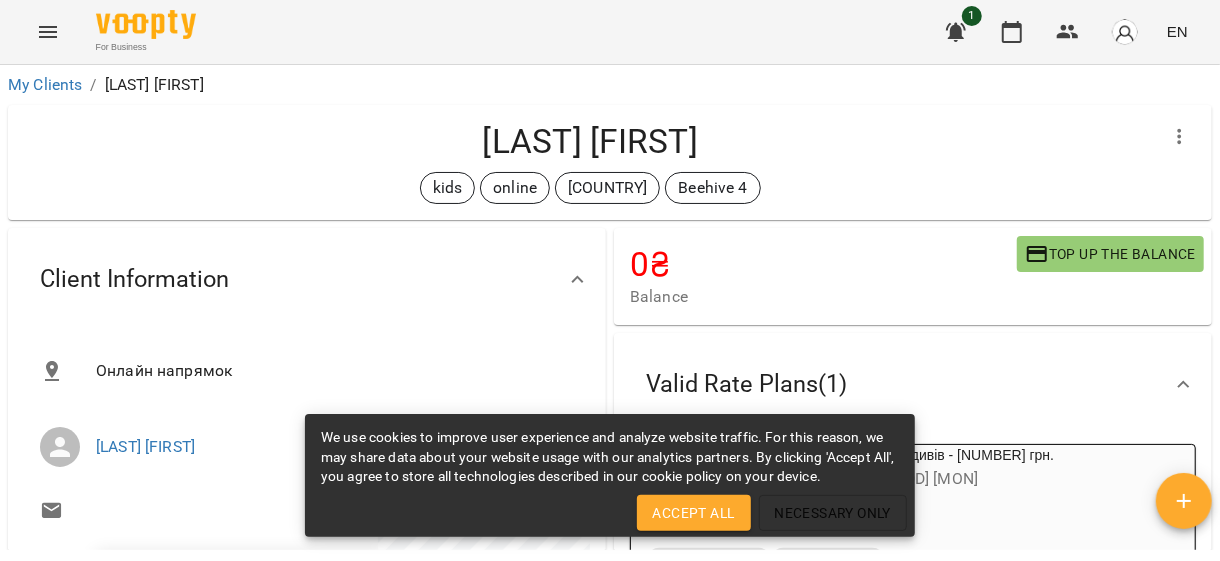 click at bounding box center [1184, 501] 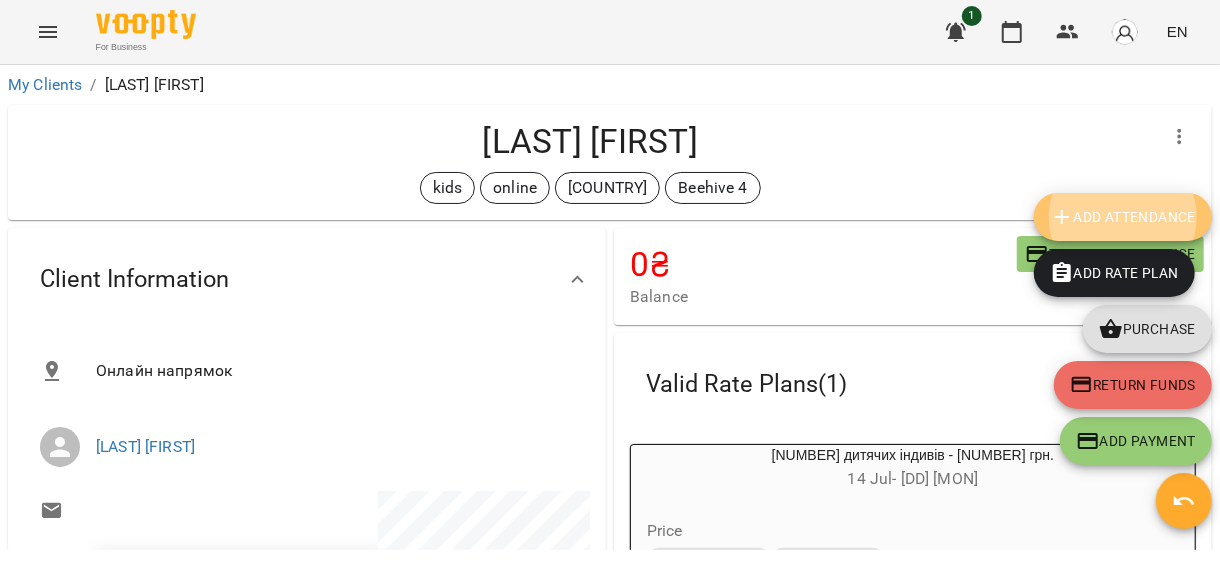 click on "Add Attendance" at bounding box center (1123, 217) 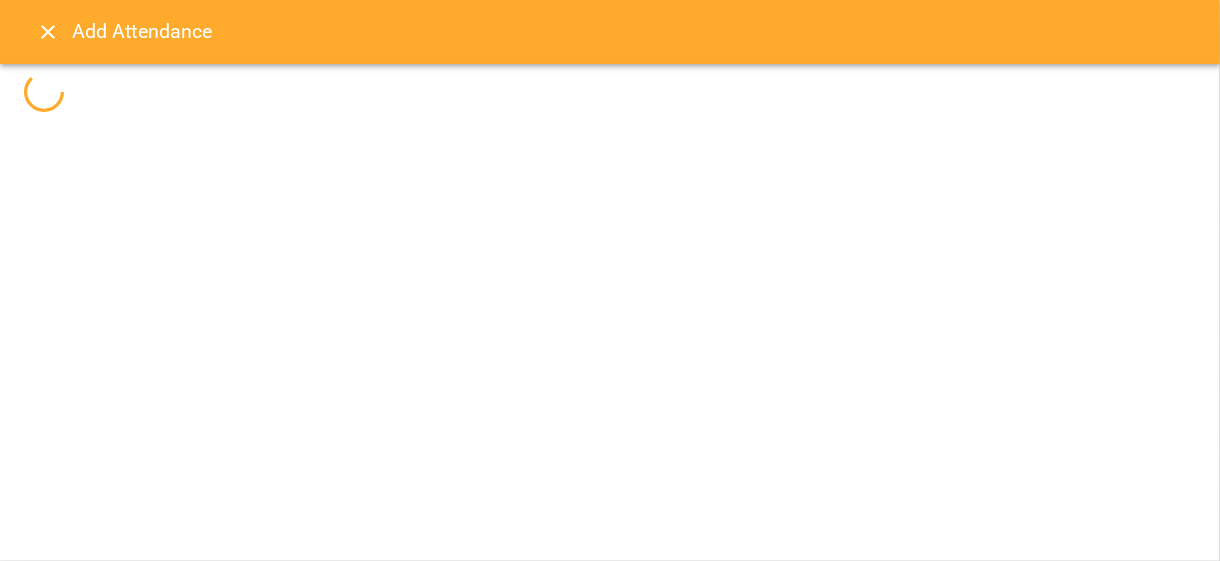 select 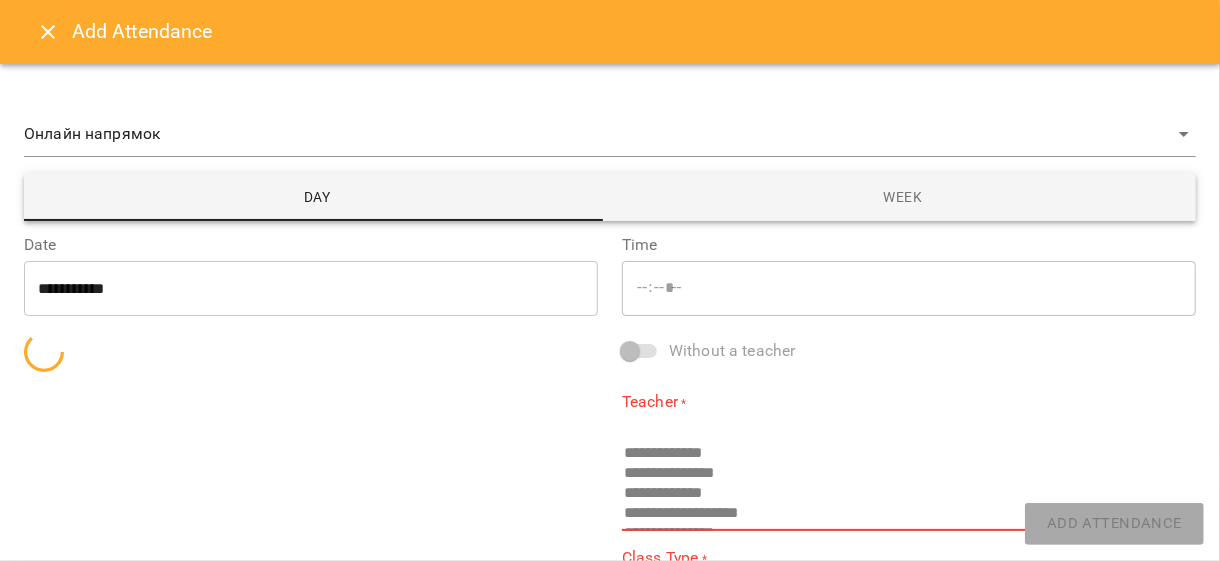 type on "*****" 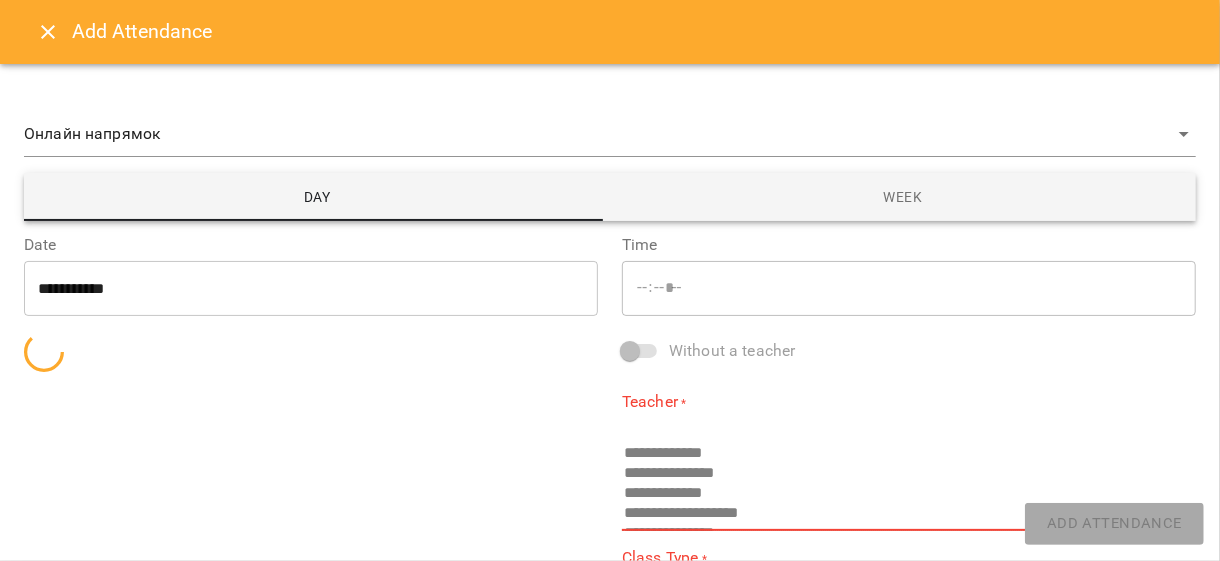 select on "**********" 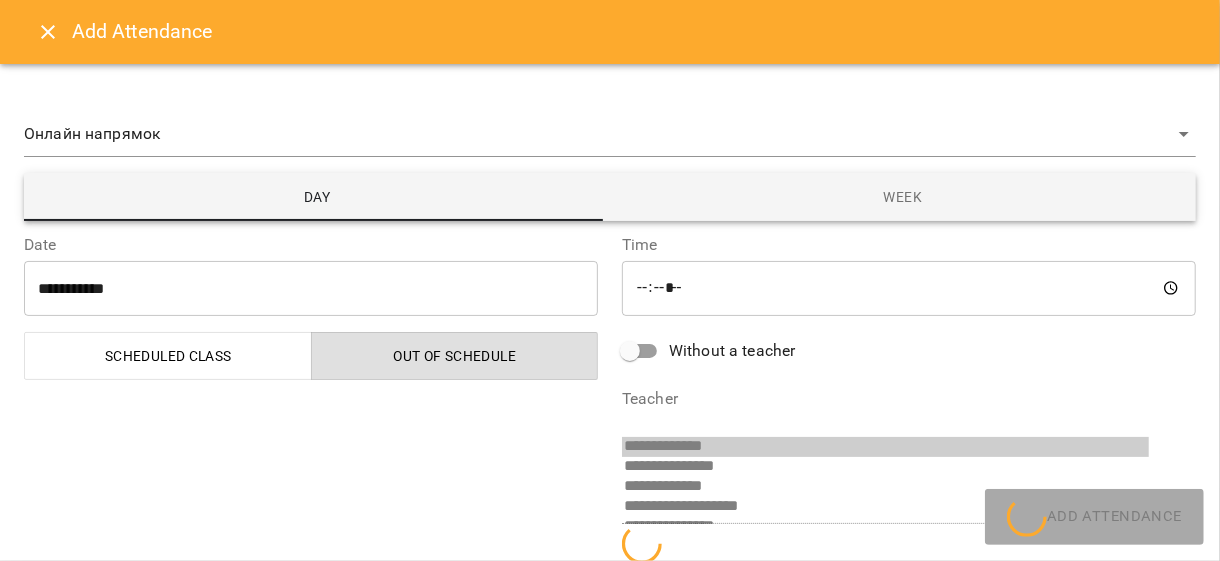 scroll, scrollTop: 133, scrollLeft: 0, axis: vertical 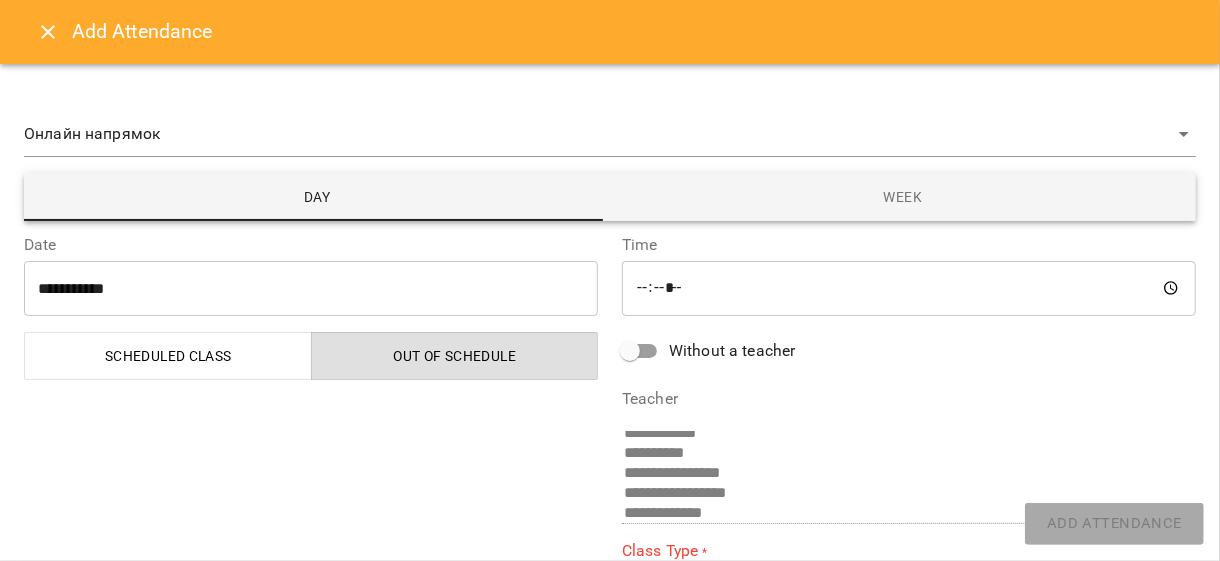 click on "**********" at bounding box center (311, 288) 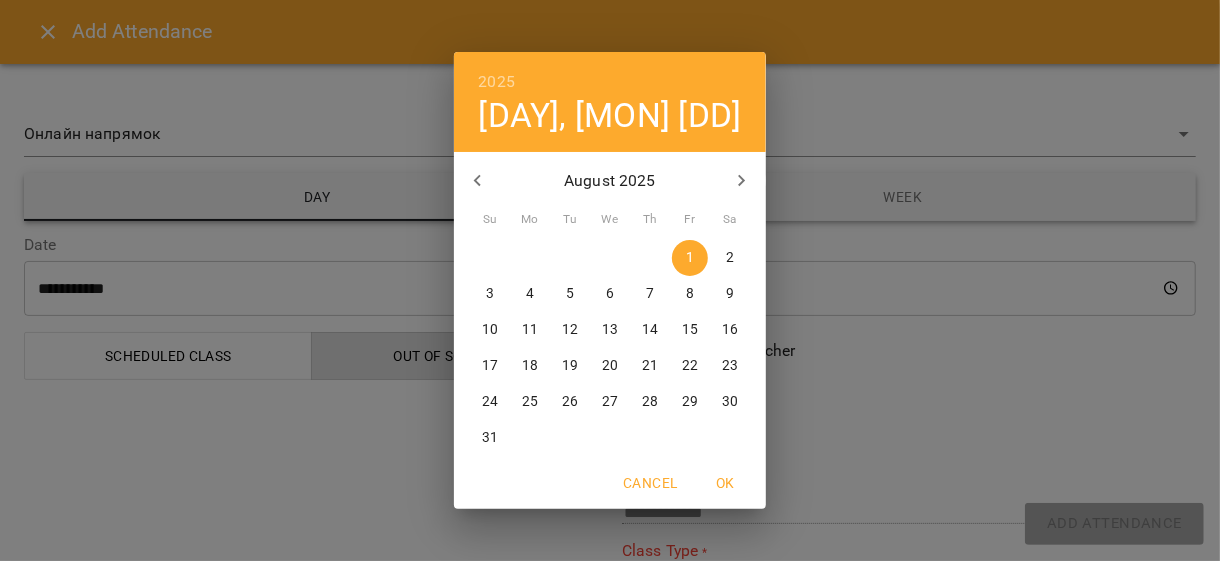 click on "1" at bounding box center (690, 258) 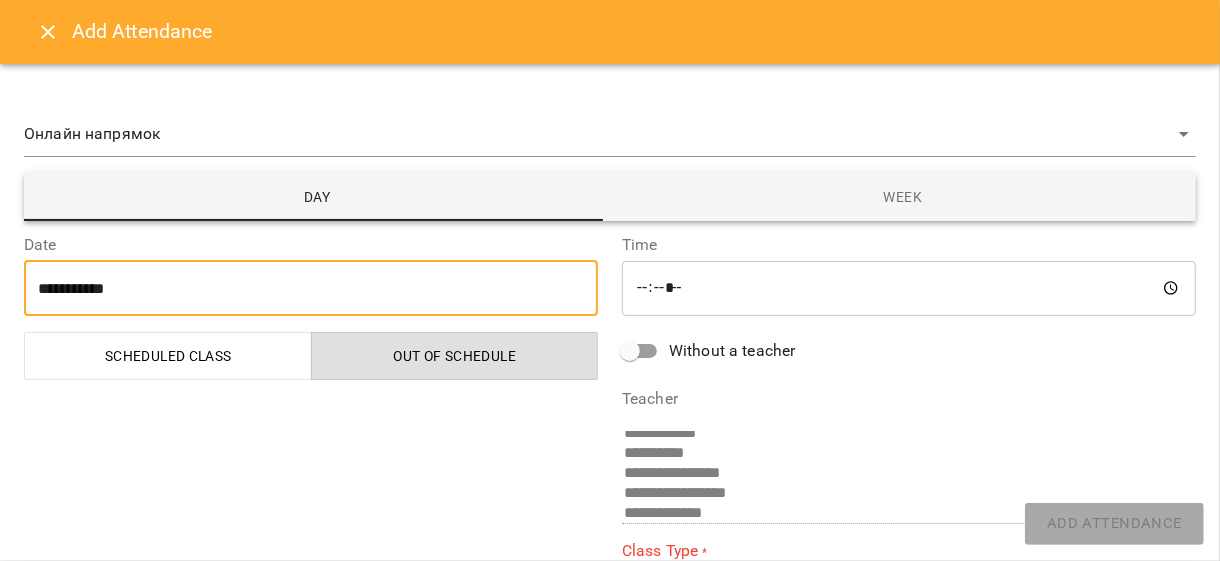 click on "**********" at bounding box center (311, 288) 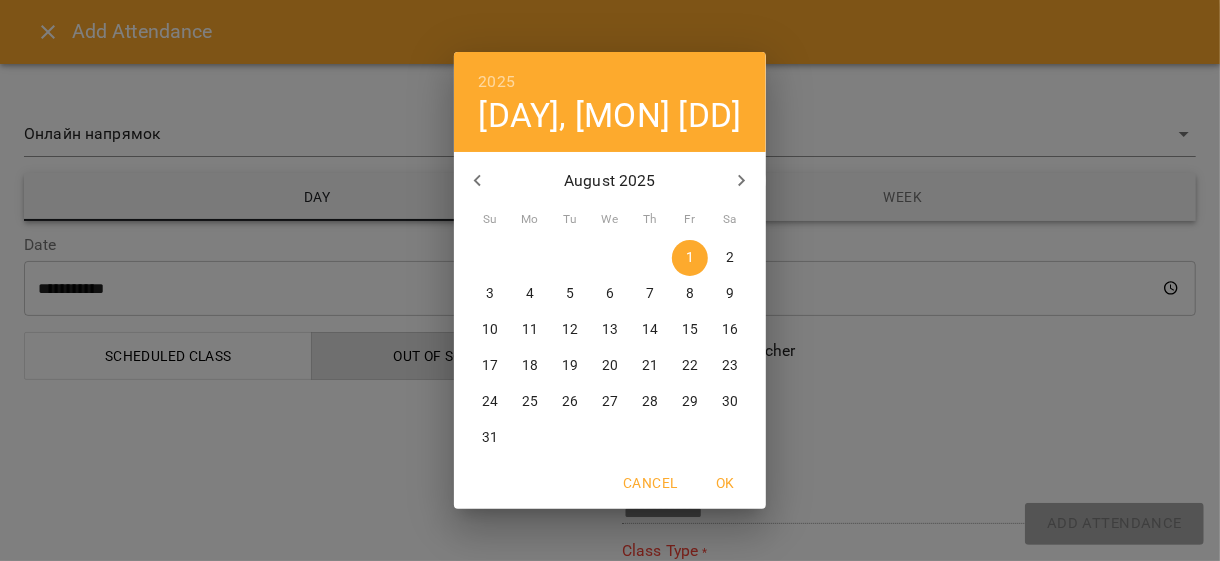 click 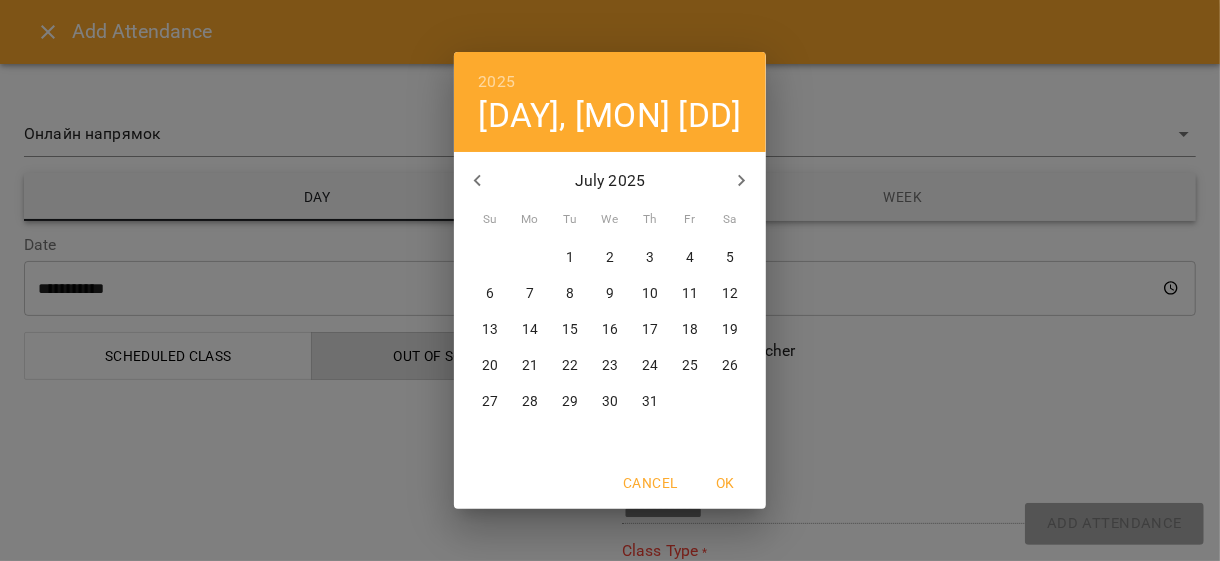 click 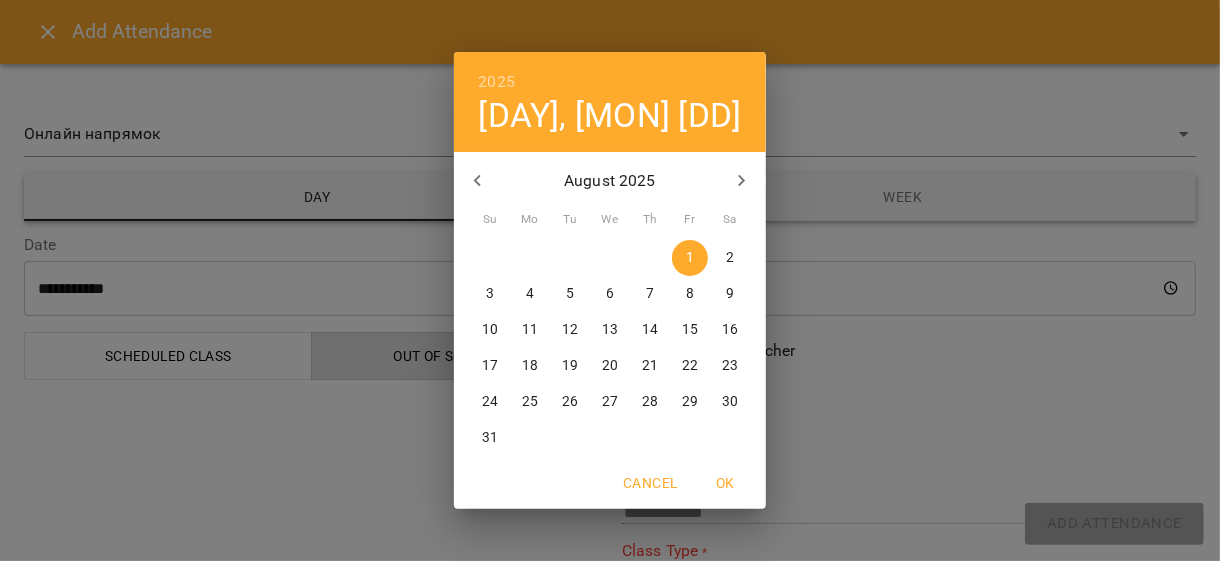 click on "1" at bounding box center [690, 258] 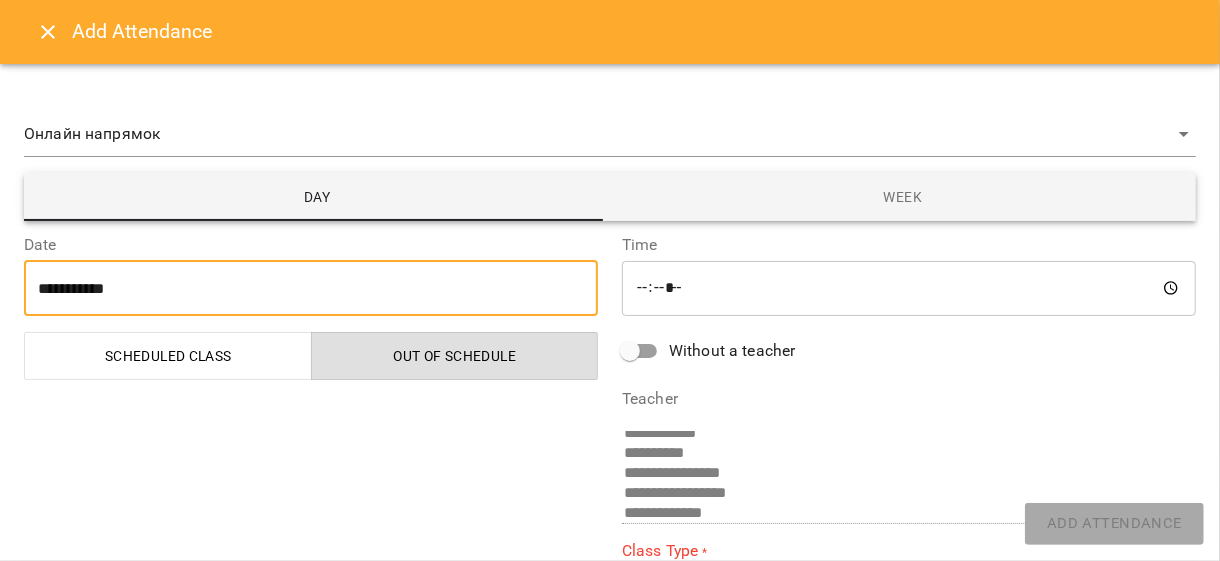 click on "*****" at bounding box center (909, 288) 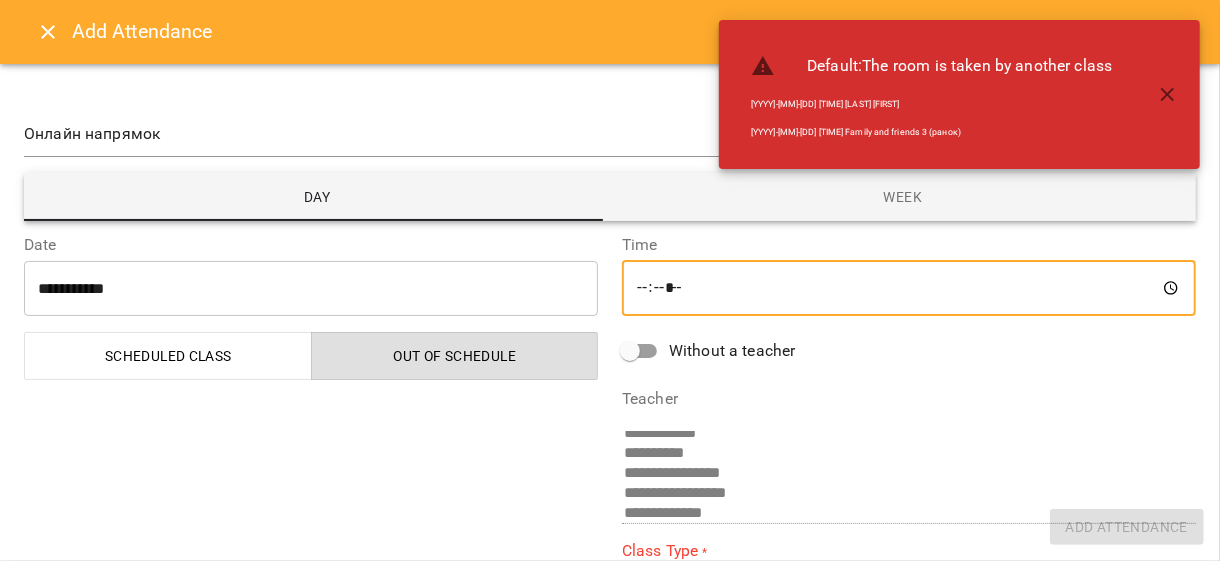 type on "*****" 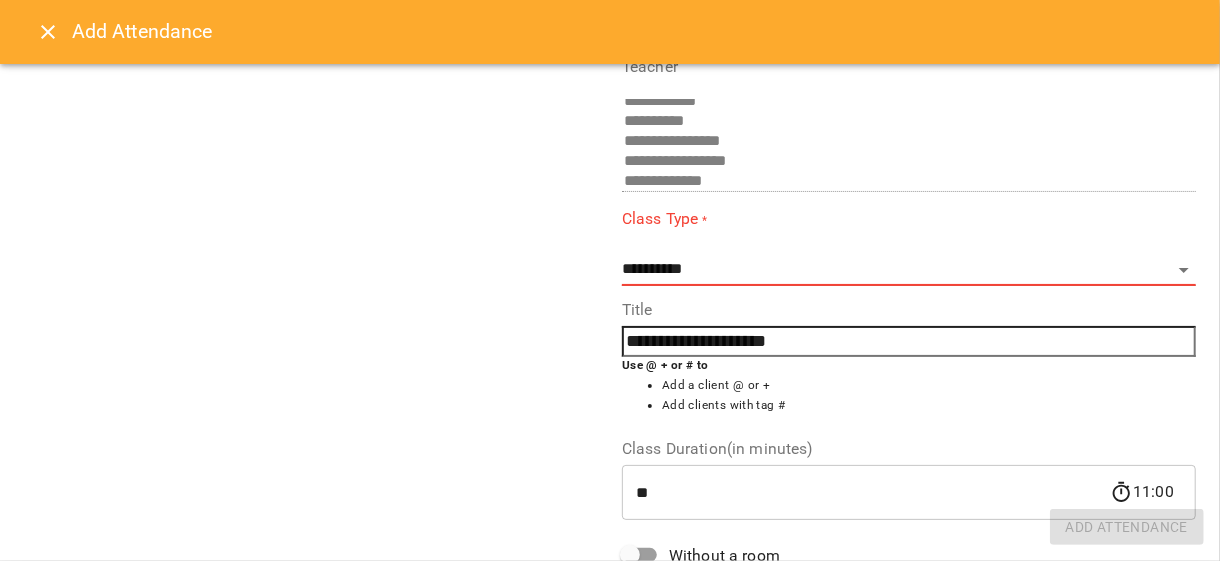 scroll, scrollTop: 248, scrollLeft: 0, axis: vertical 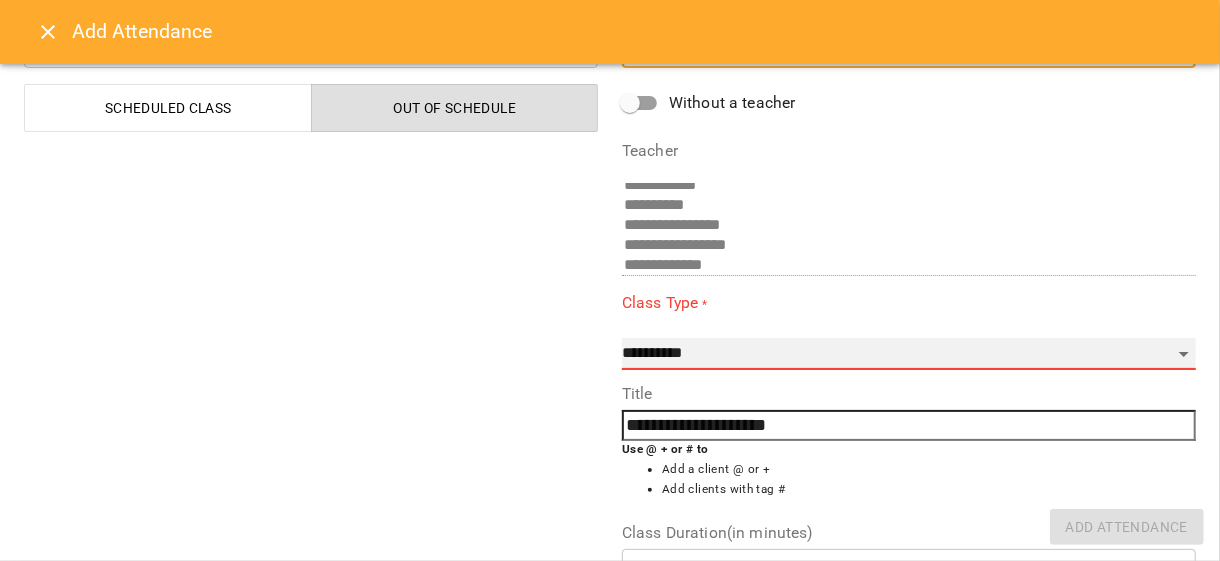 click on "**********" at bounding box center [909, 354] 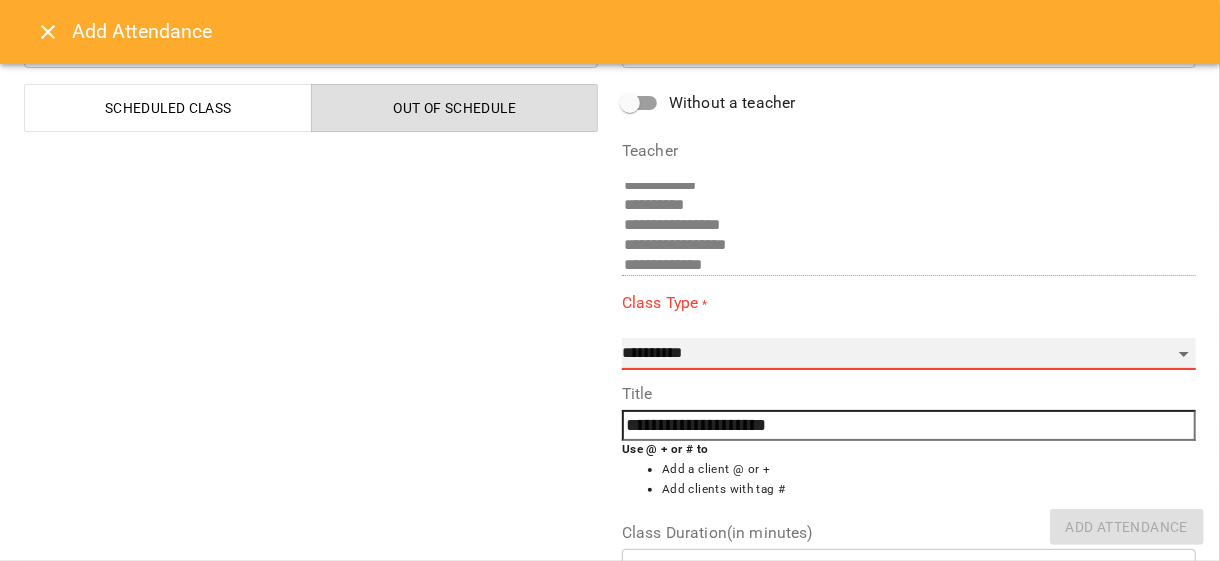 select on "**********" 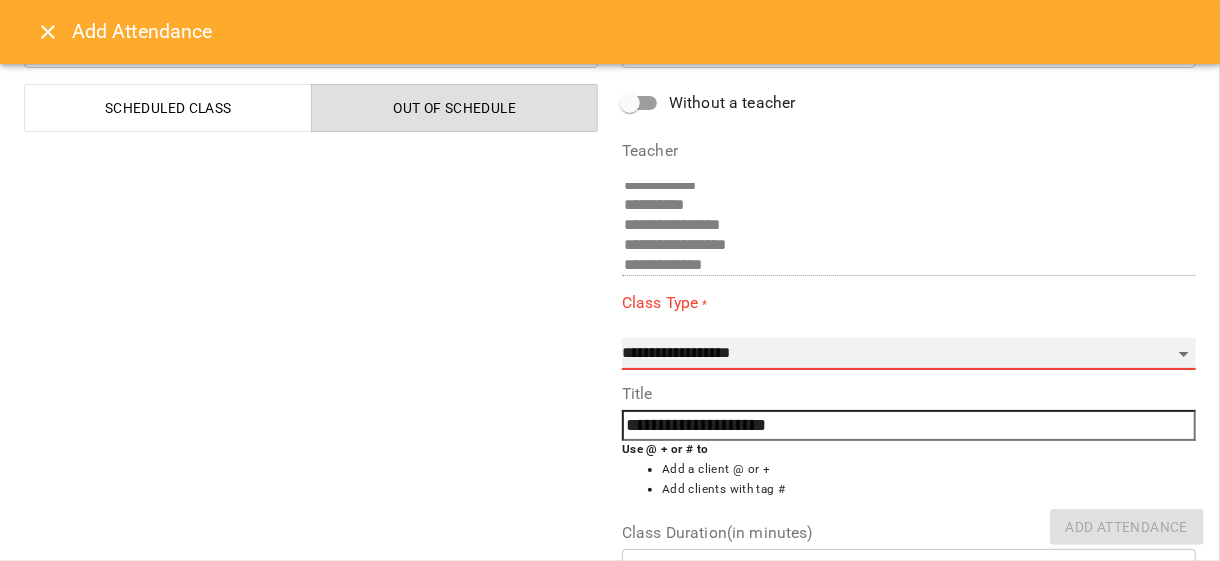 click on "**********" at bounding box center (909, 354) 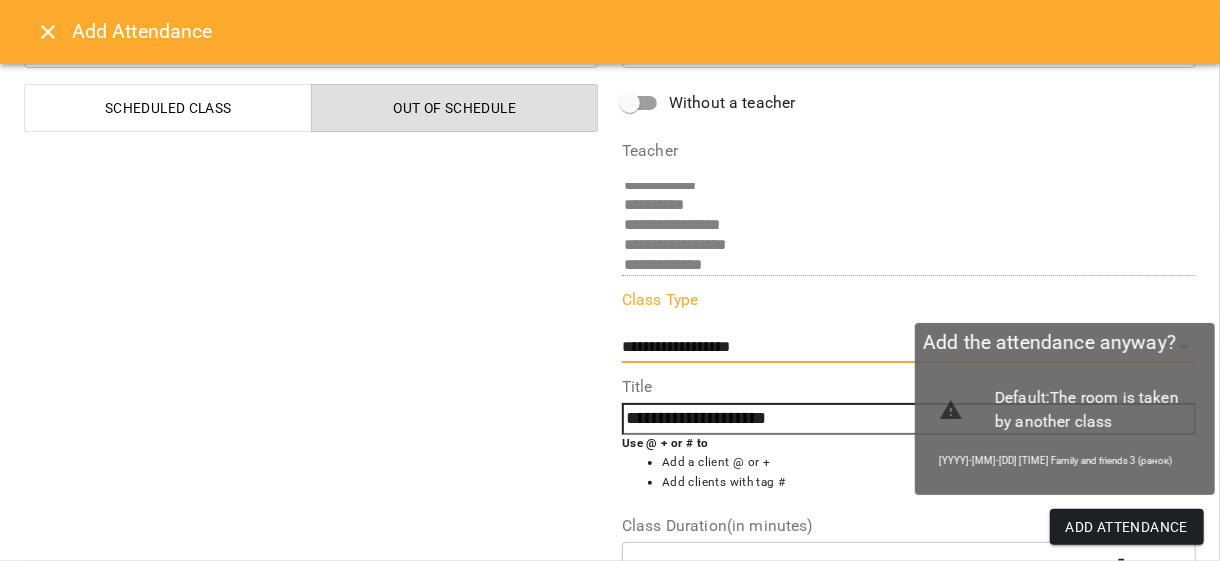 click on "Add Attendance" at bounding box center (1127, 527) 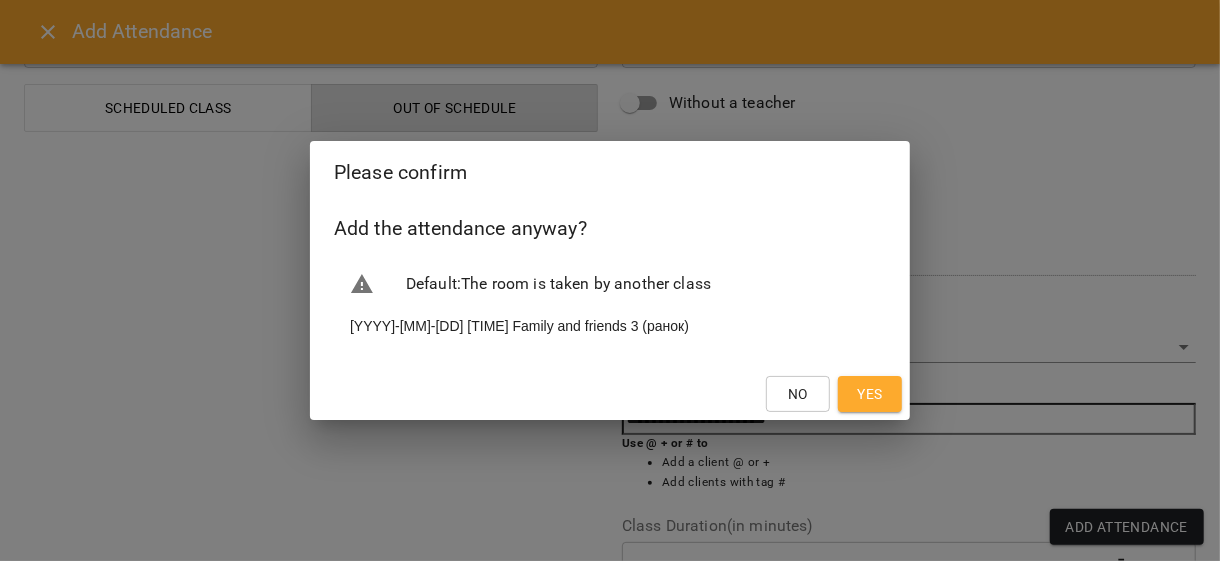 click on "Yes" at bounding box center (869, 394) 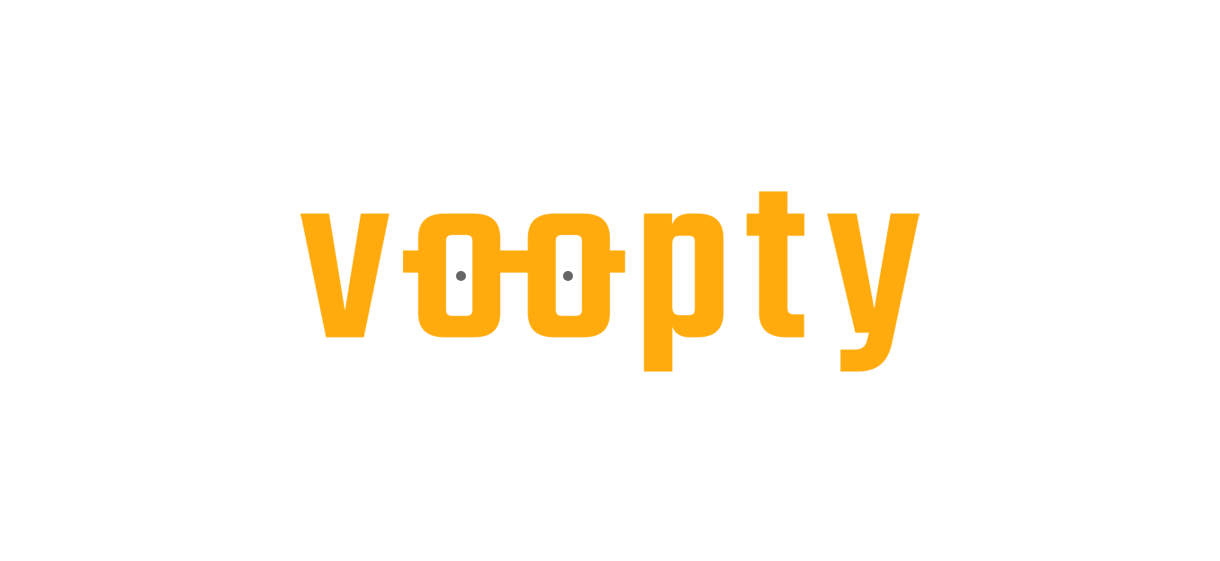 scroll, scrollTop: 0, scrollLeft: 0, axis: both 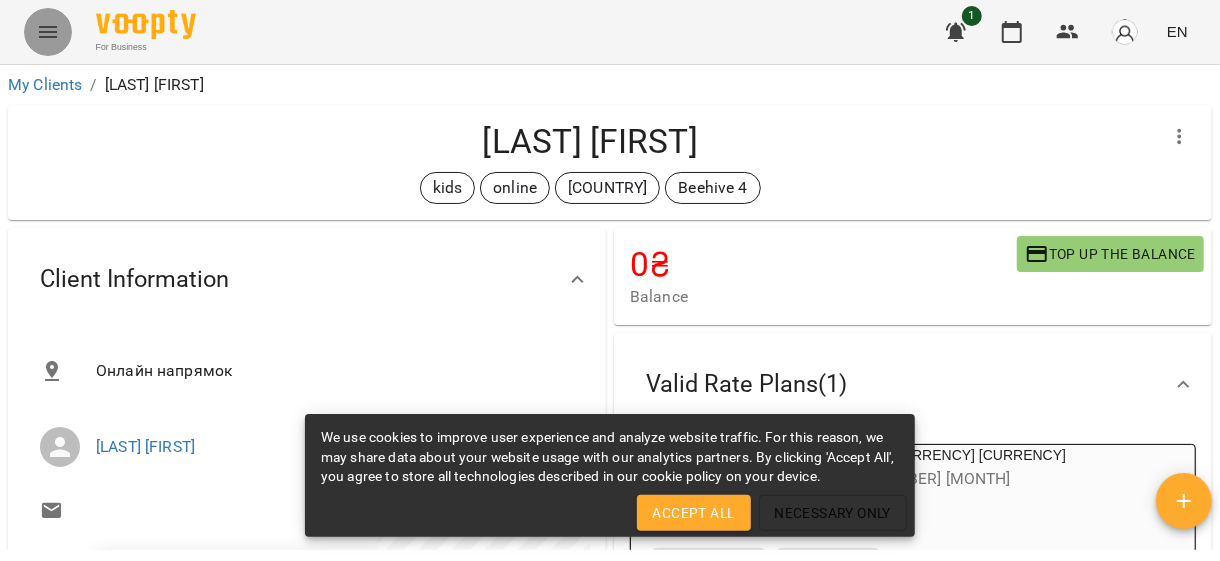 click 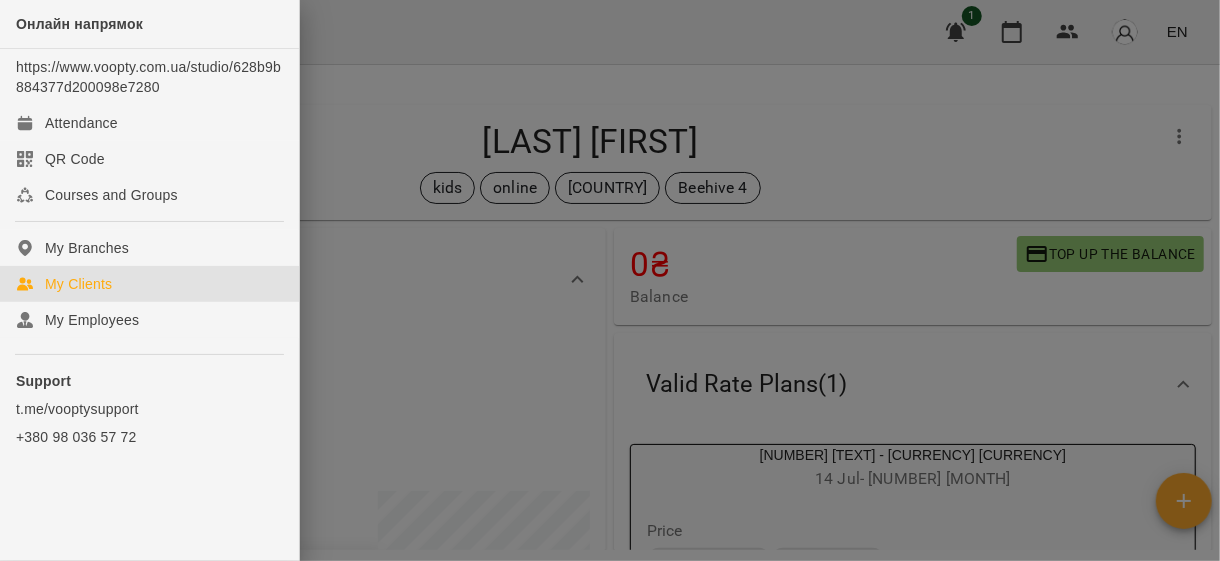 click on "My Clients" at bounding box center (149, 284) 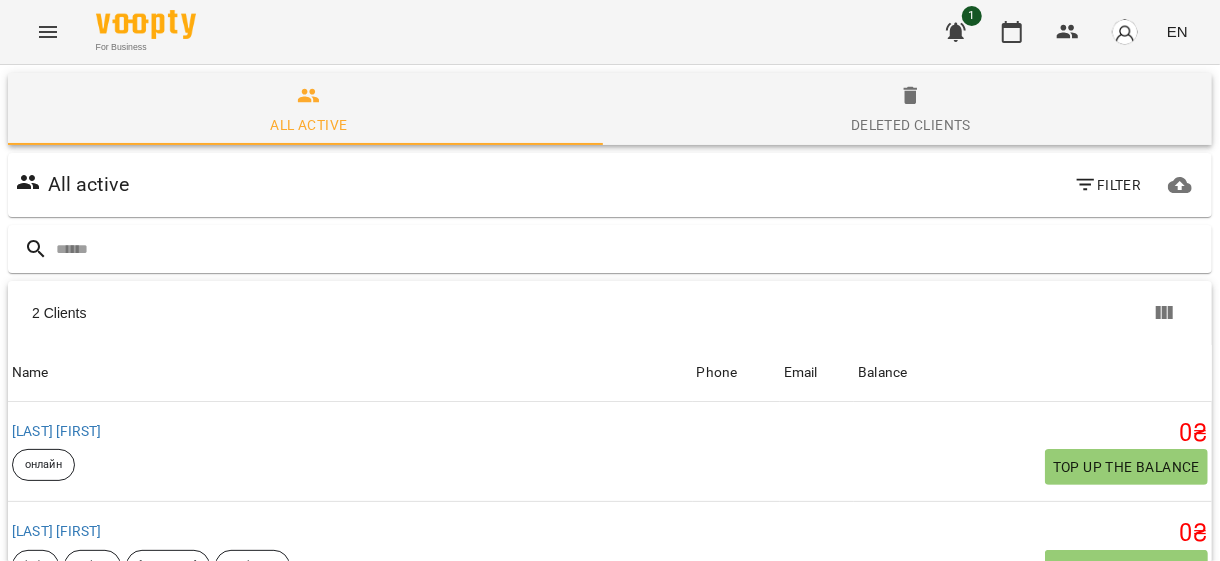 click 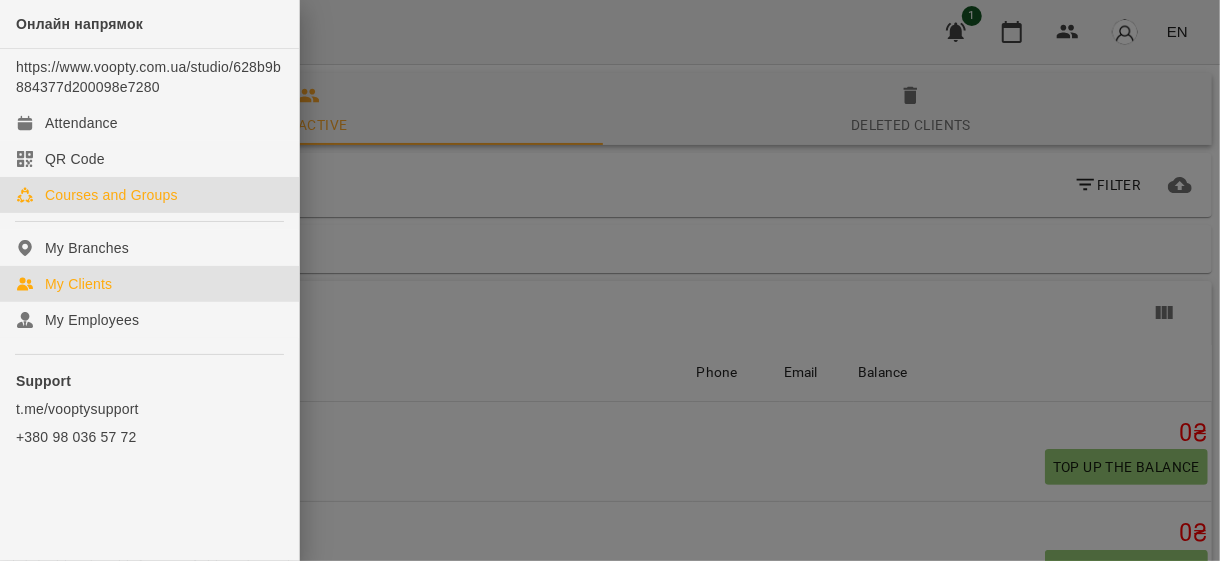 click on "Courses and Groups" at bounding box center [111, 195] 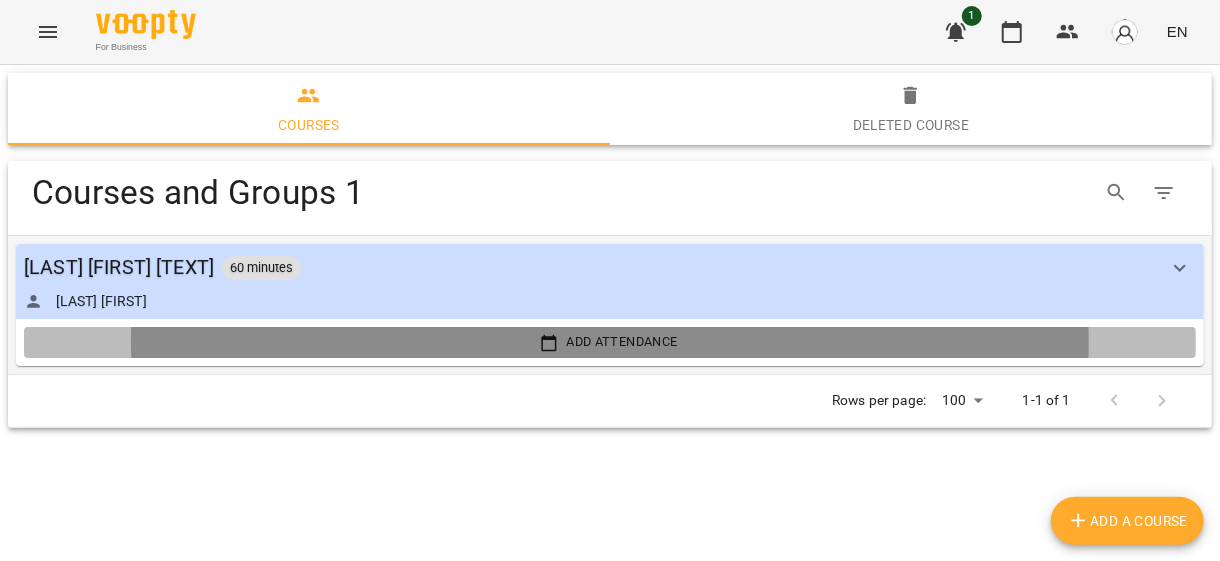 click on "Add attendance" at bounding box center (610, 342) 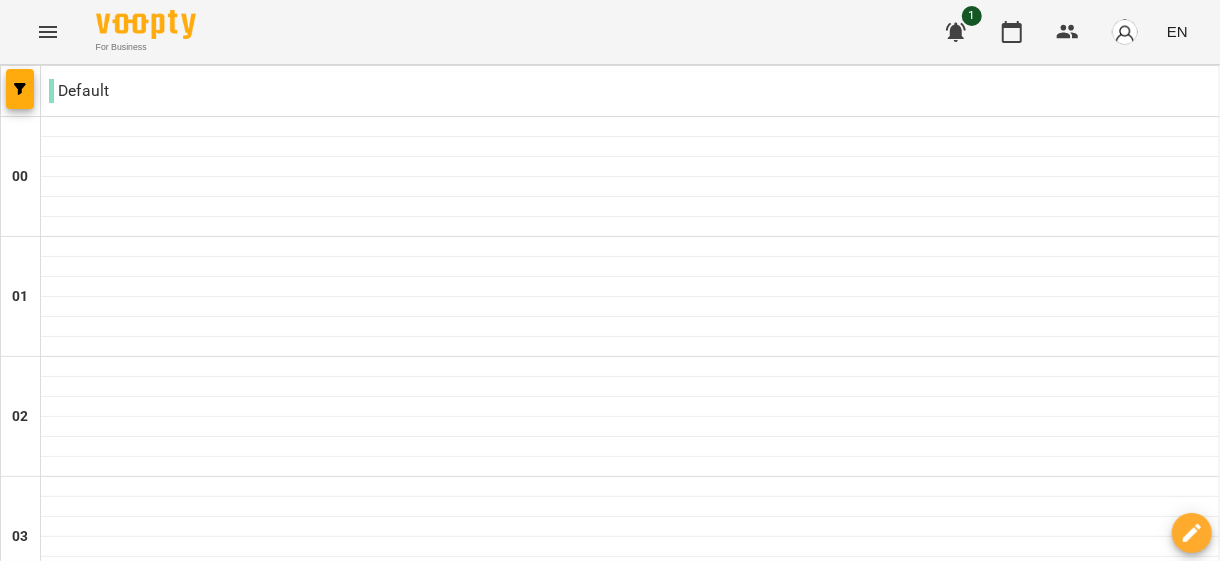 click on "1" at bounding box center (972, 16) 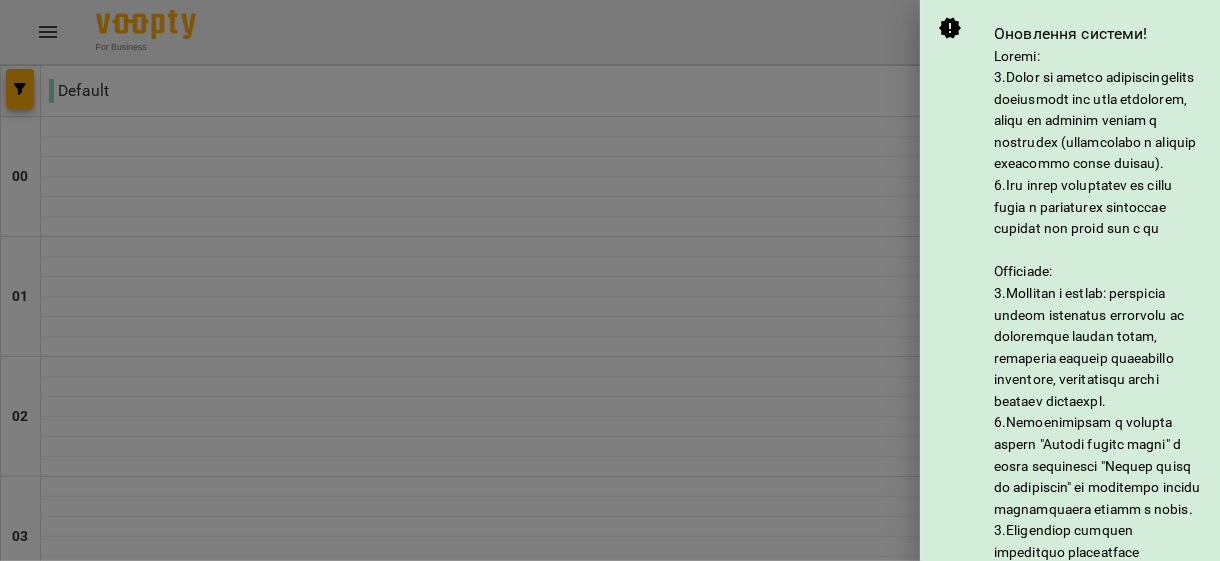 click at bounding box center [610, 280] 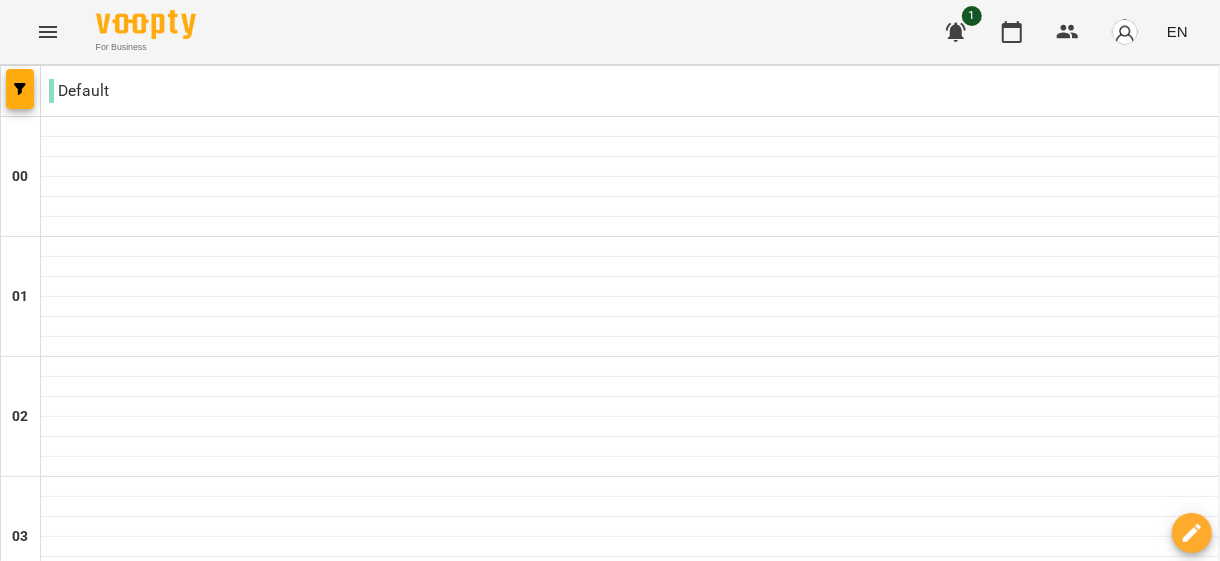 click on "Wed" at bounding box center (545, 3023) 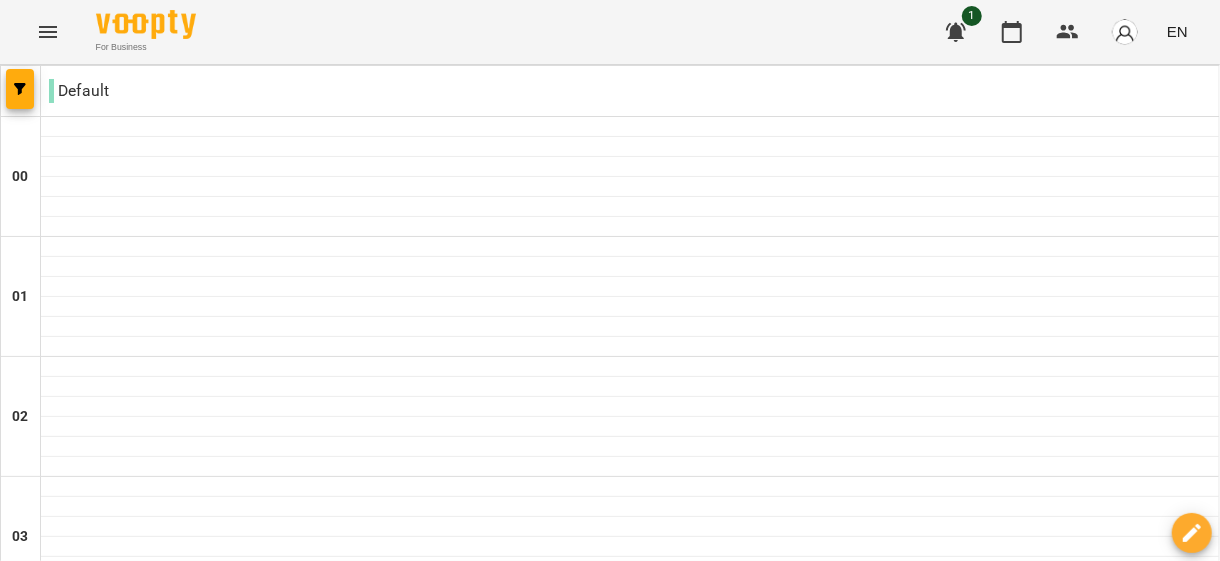 scroll, scrollTop: 1300, scrollLeft: 0, axis: vertical 